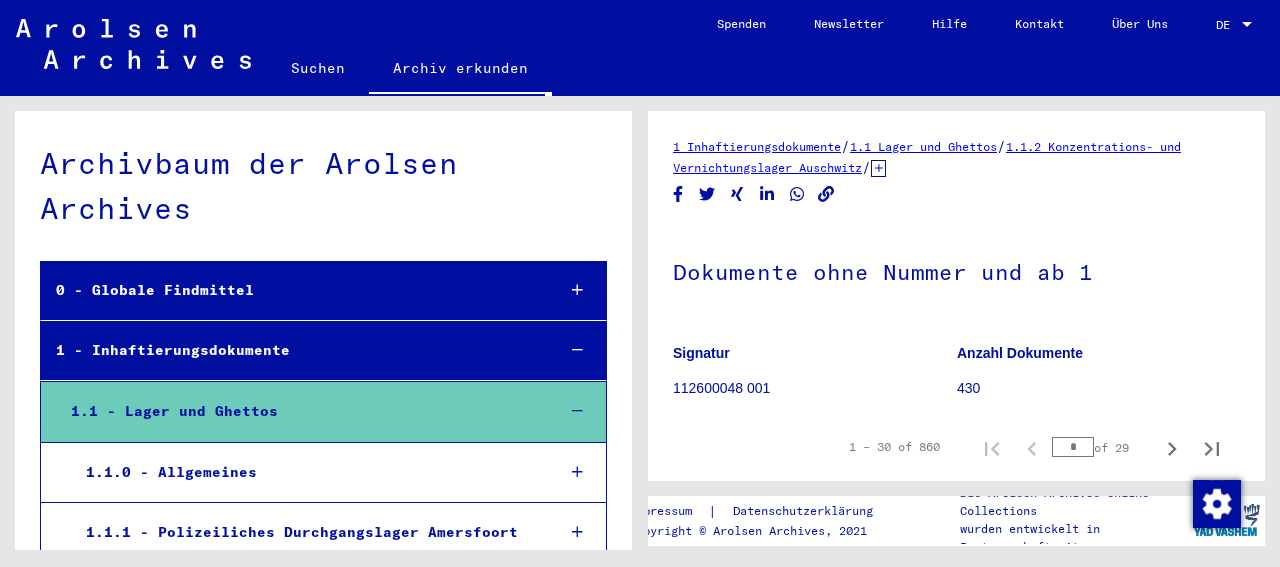 scroll, scrollTop: 0, scrollLeft: 0, axis: both 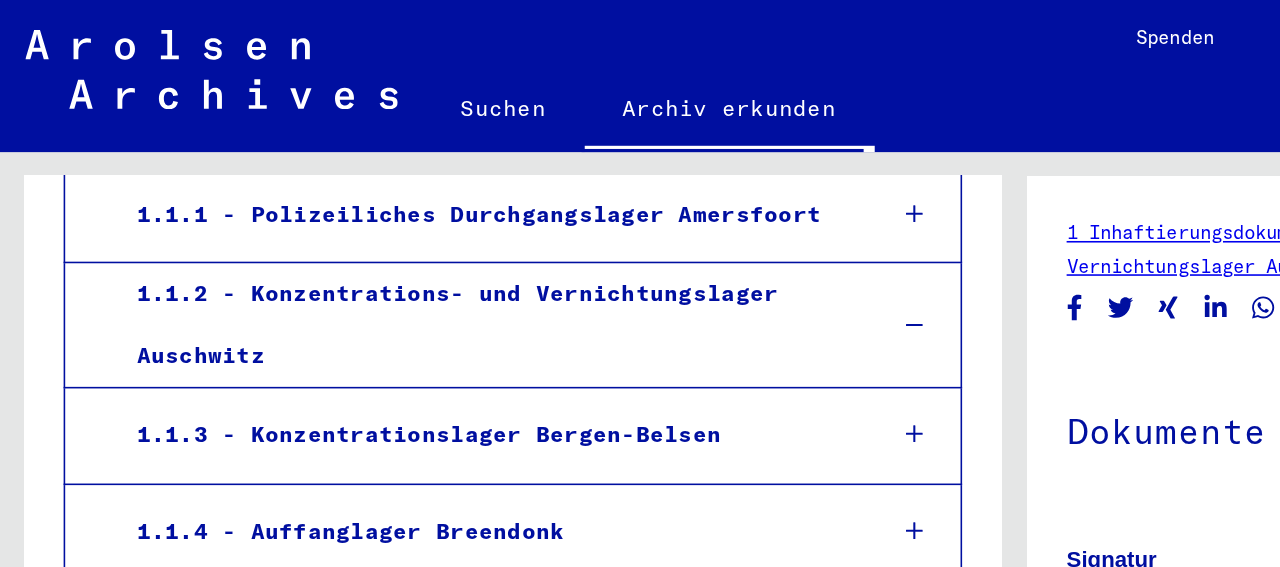 click on "1.1.2 - Konzentrations- und Vernichtungslager Auschwitz" at bounding box center [305, 205] 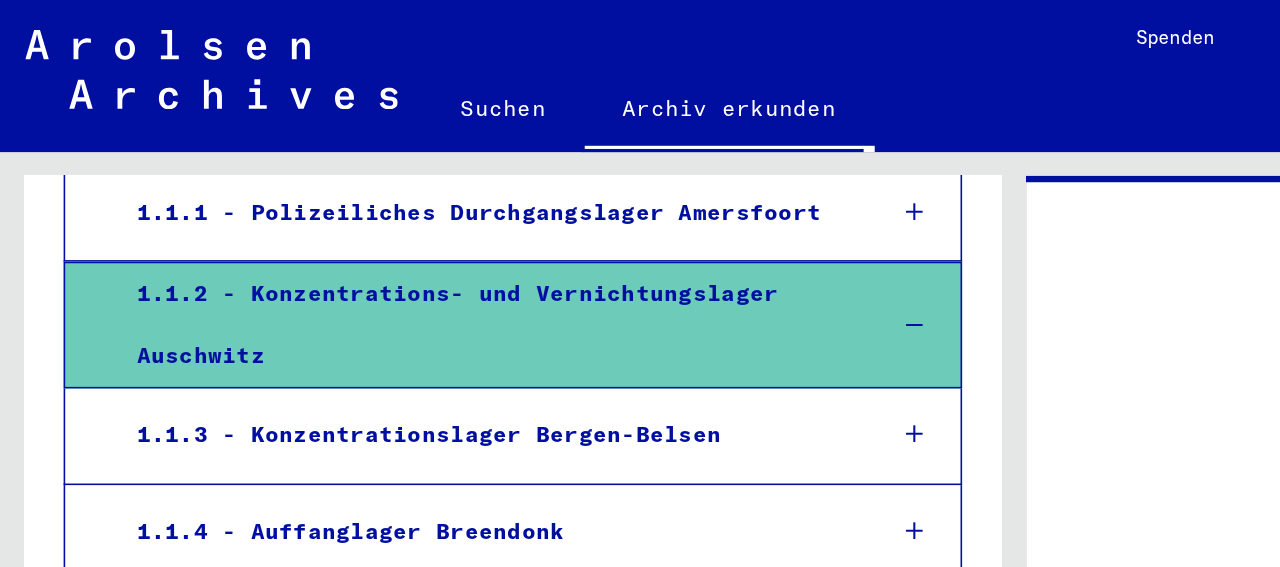 scroll, scrollTop: 397, scrollLeft: 0, axis: vertical 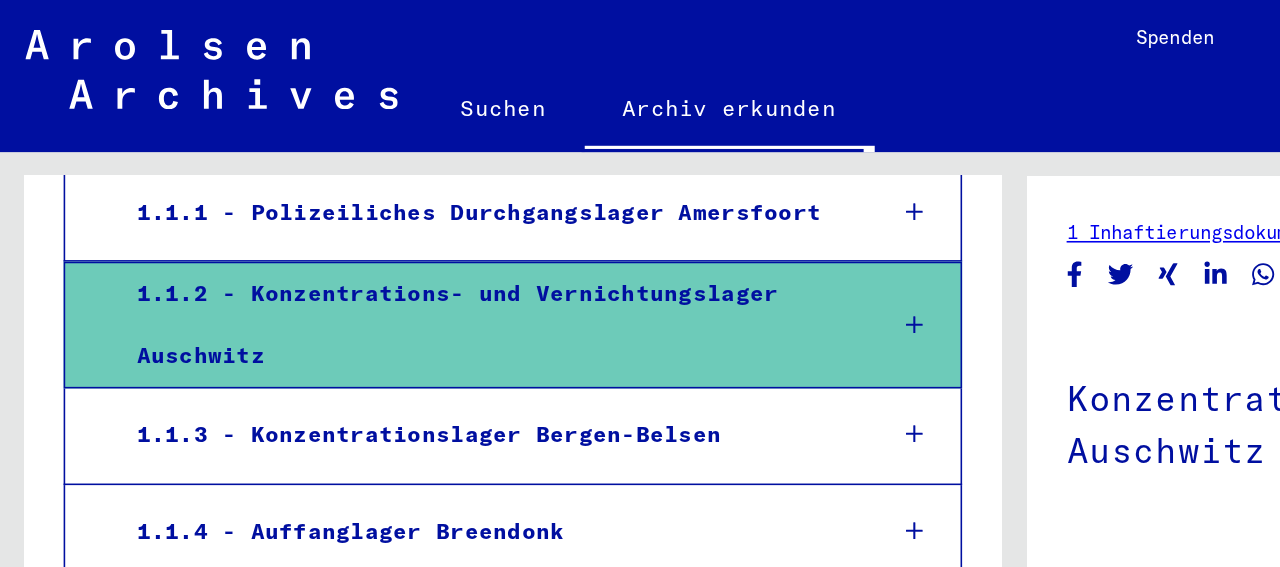 click at bounding box center (577, 205) 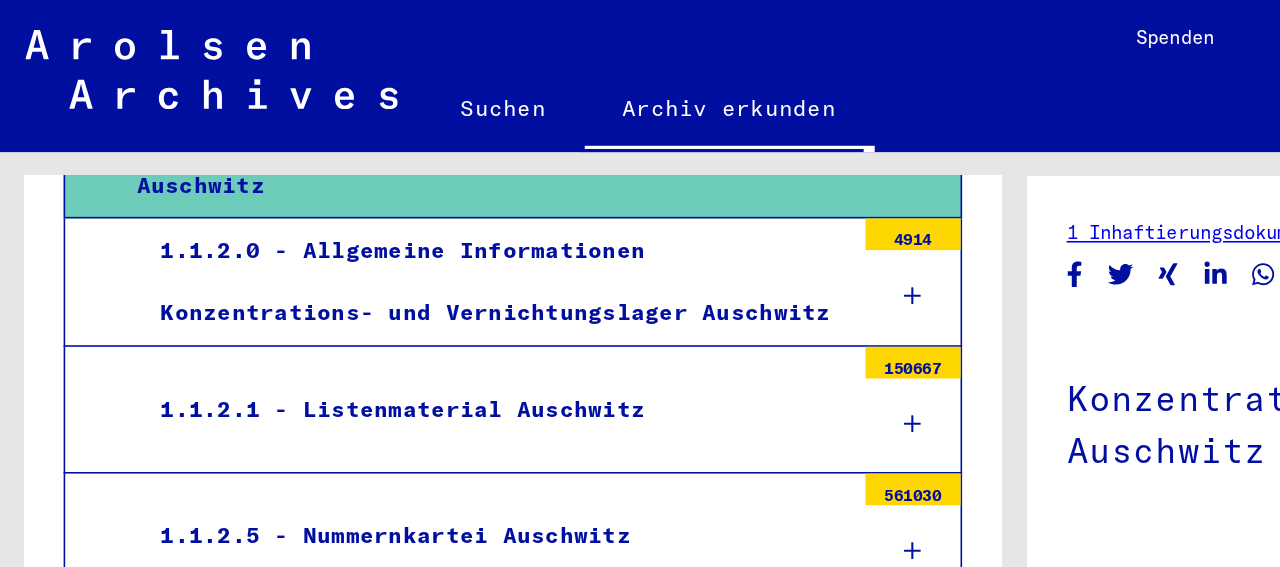 scroll, scrollTop: 536, scrollLeft: 0, axis: vertical 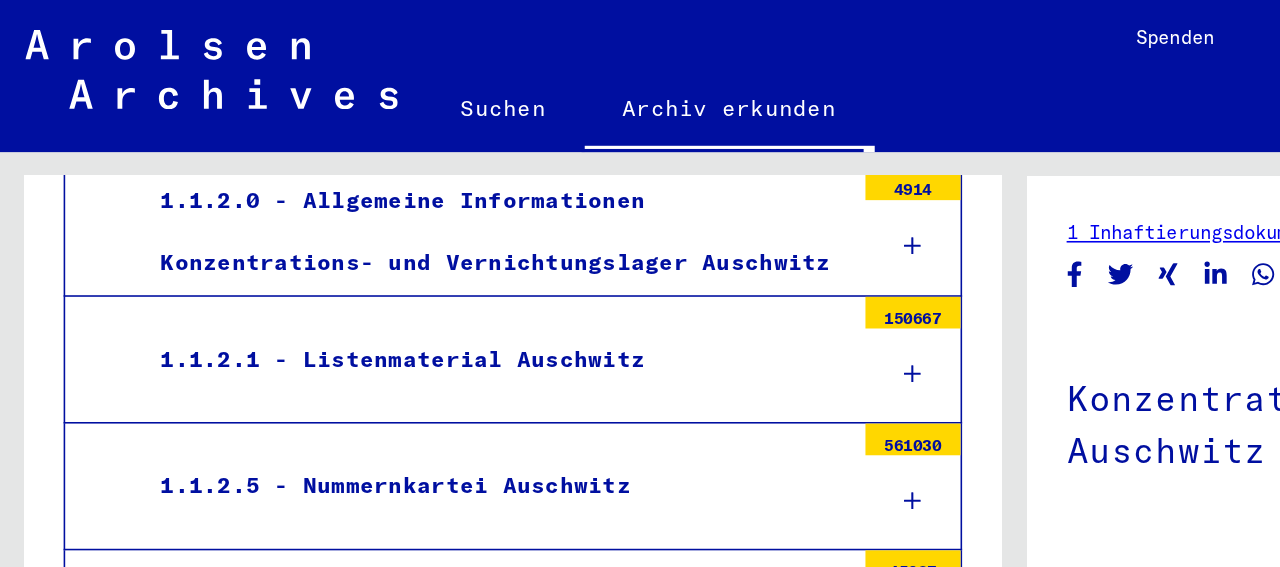 click at bounding box center (576, 236) 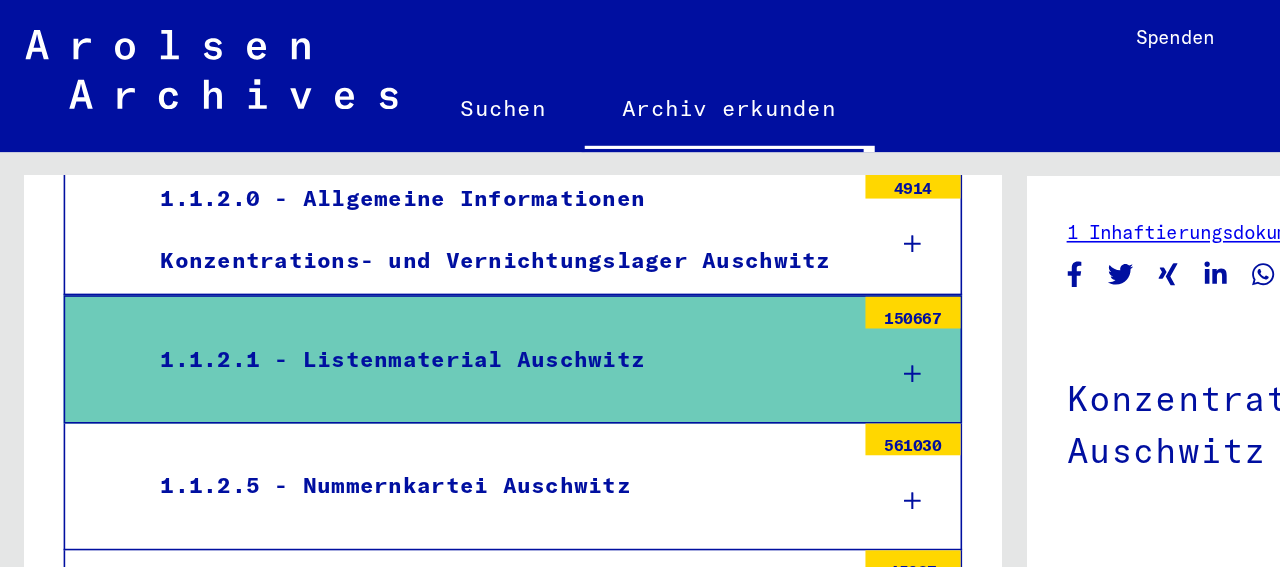 scroll, scrollTop: 535, scrollLeft: 0, axis: vertical 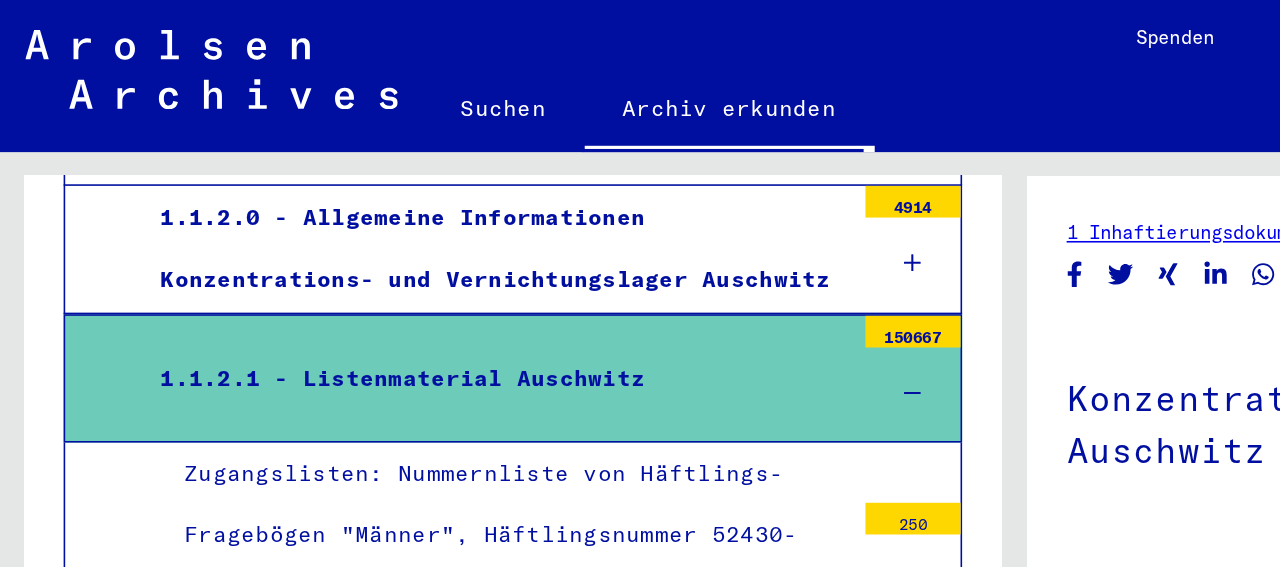 click at bounding box center (576, 248) 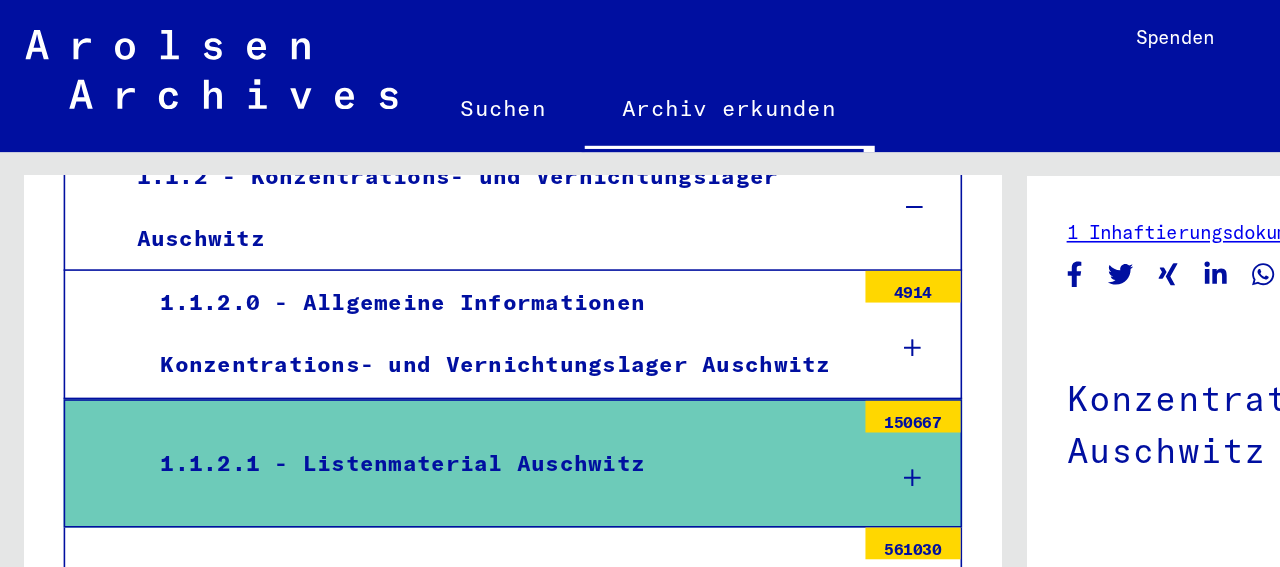 scroll, scrollTop: 498, scrollLeft: 0, axis: vertical 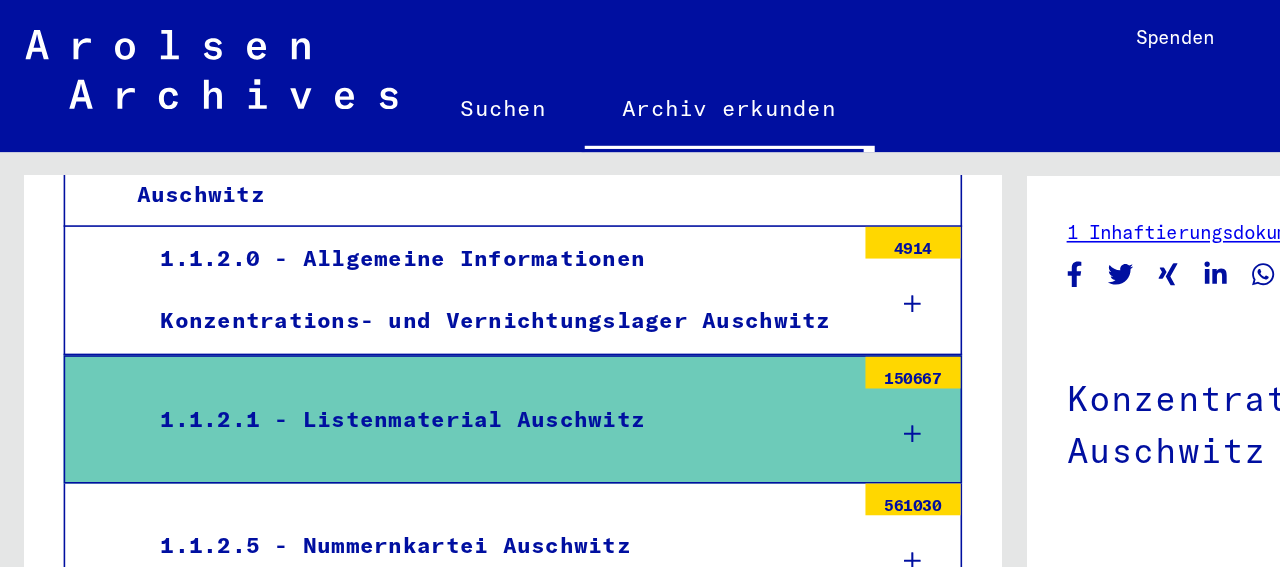 click at bounding box center [576, 274] 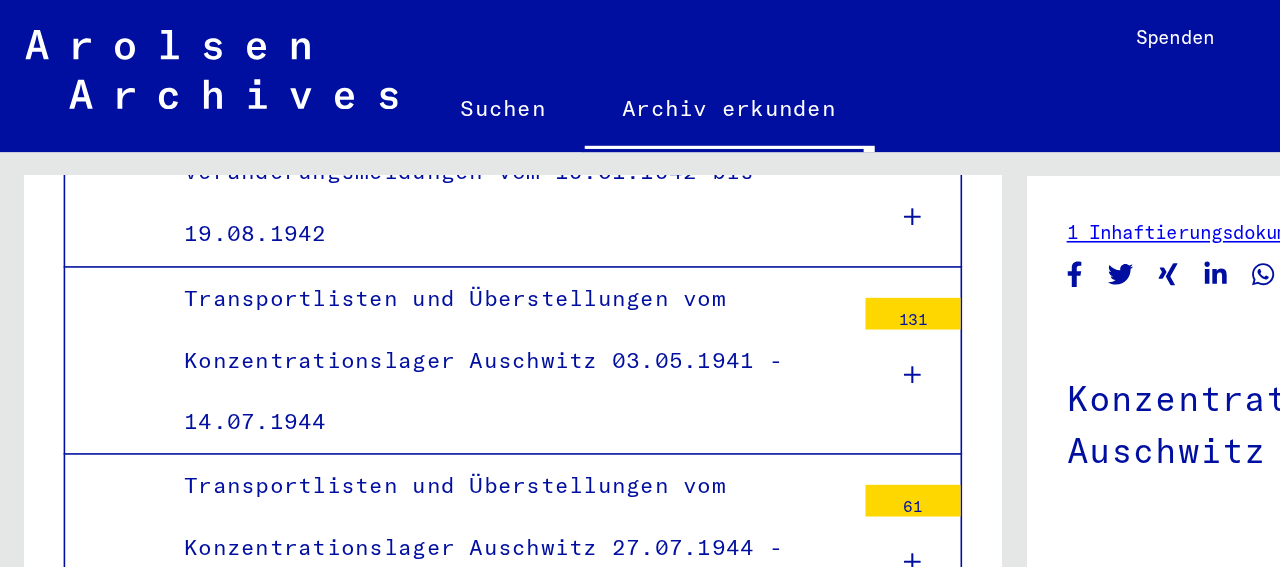 scroll, scrollTop: 859, scrollLeft: 0, axis: vertical 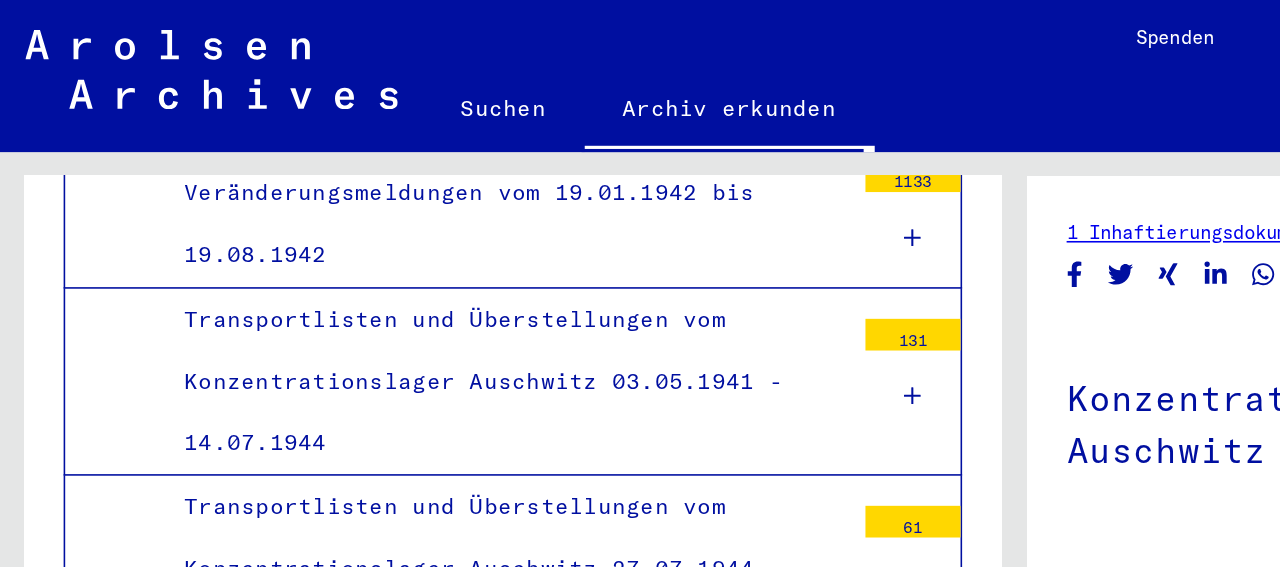 click at bounding box center (576, 250) 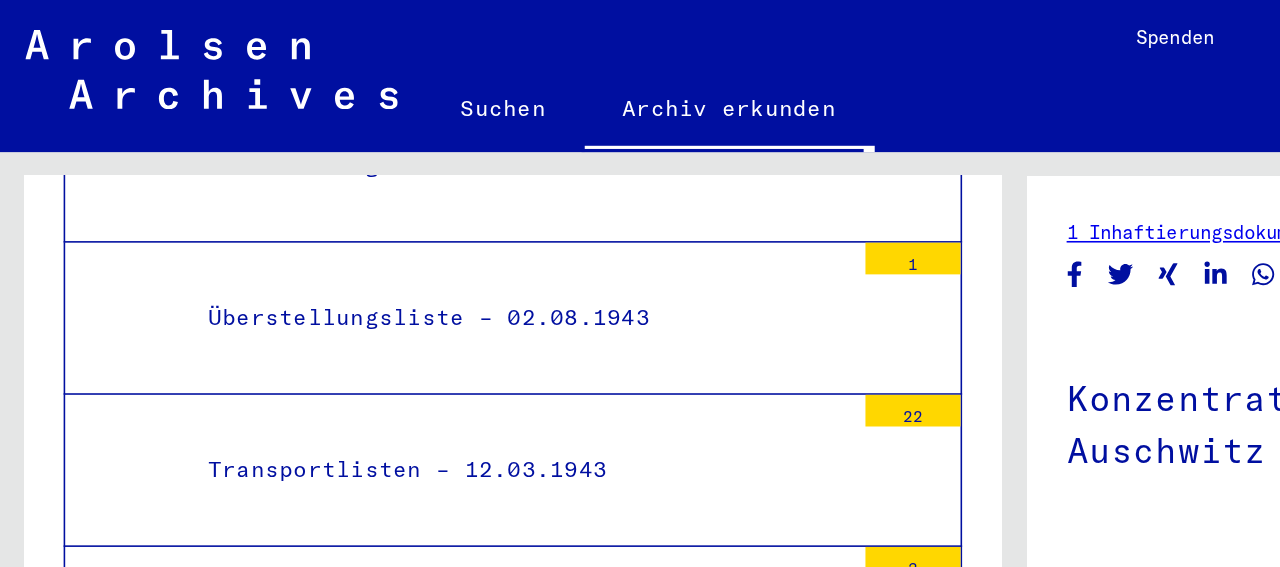 scroll, scrollTop: 1295, scrollLeft: 0, axis: vertical 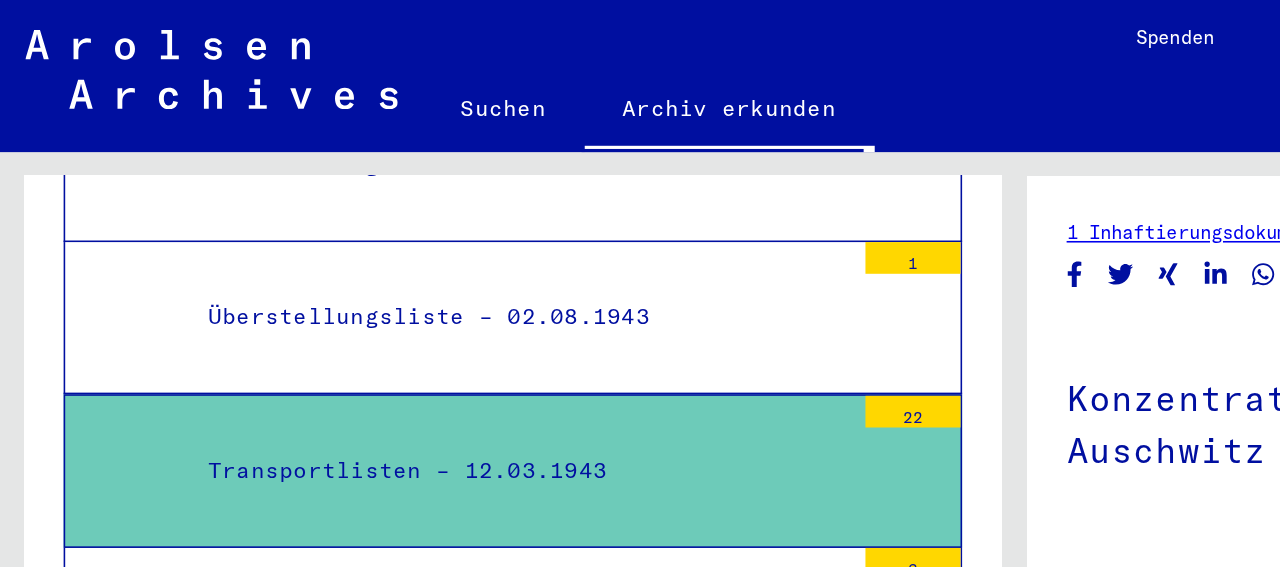 click on "Transportlisten – 12.03.1943" at bounding box center [326, 297] 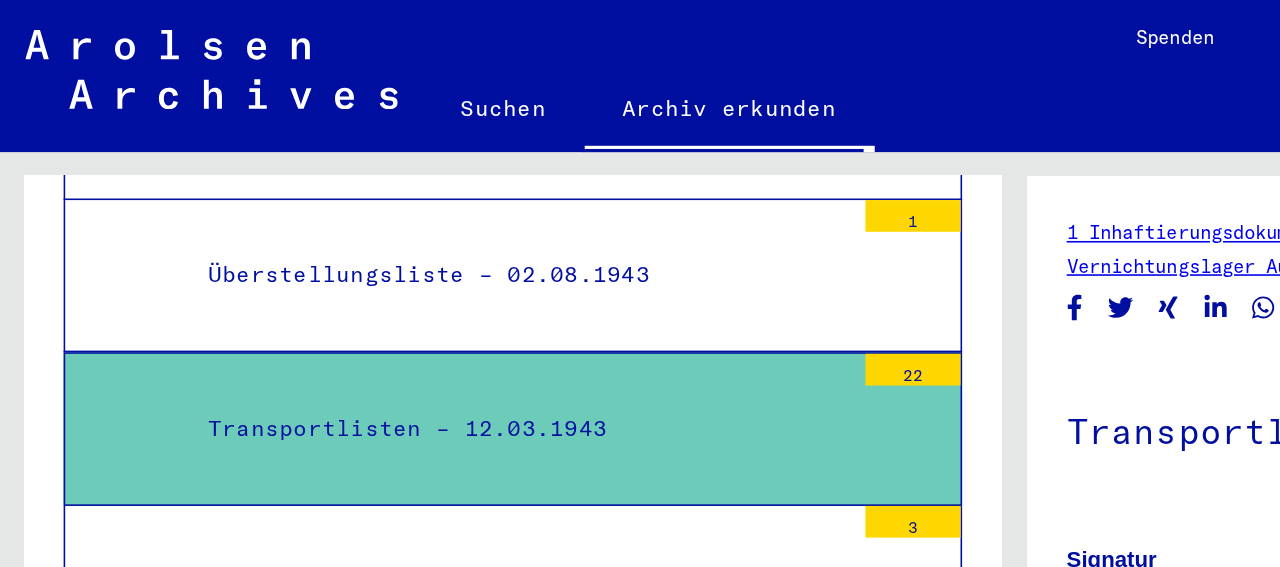 scroll, scrollTop: 1324, scrollLeft: 0, axis: vertical 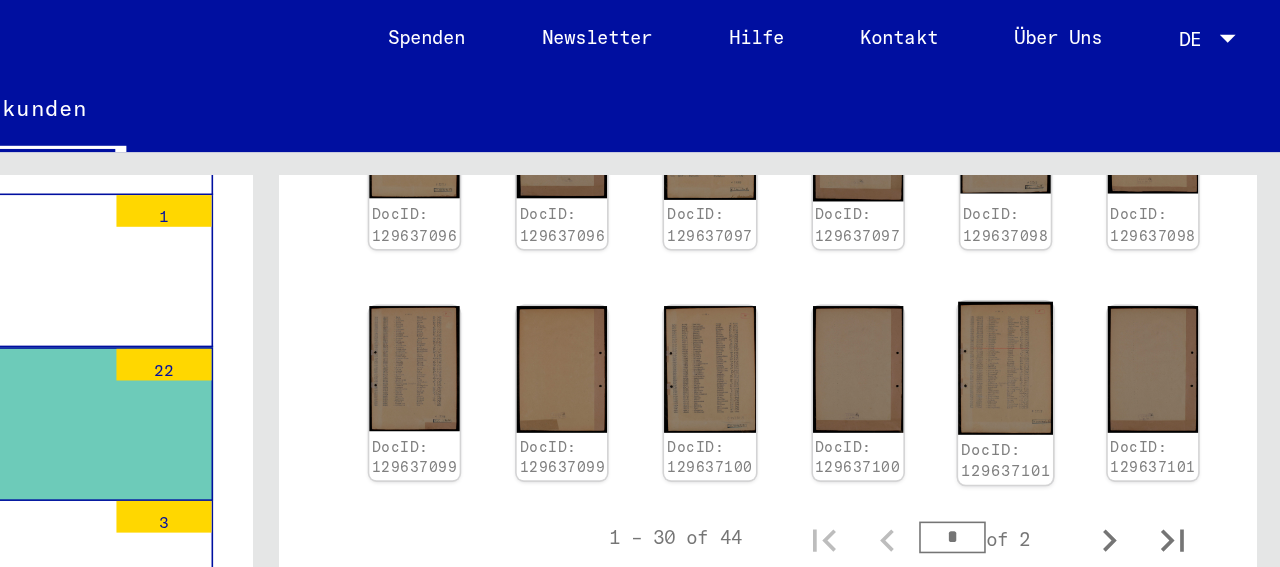 click 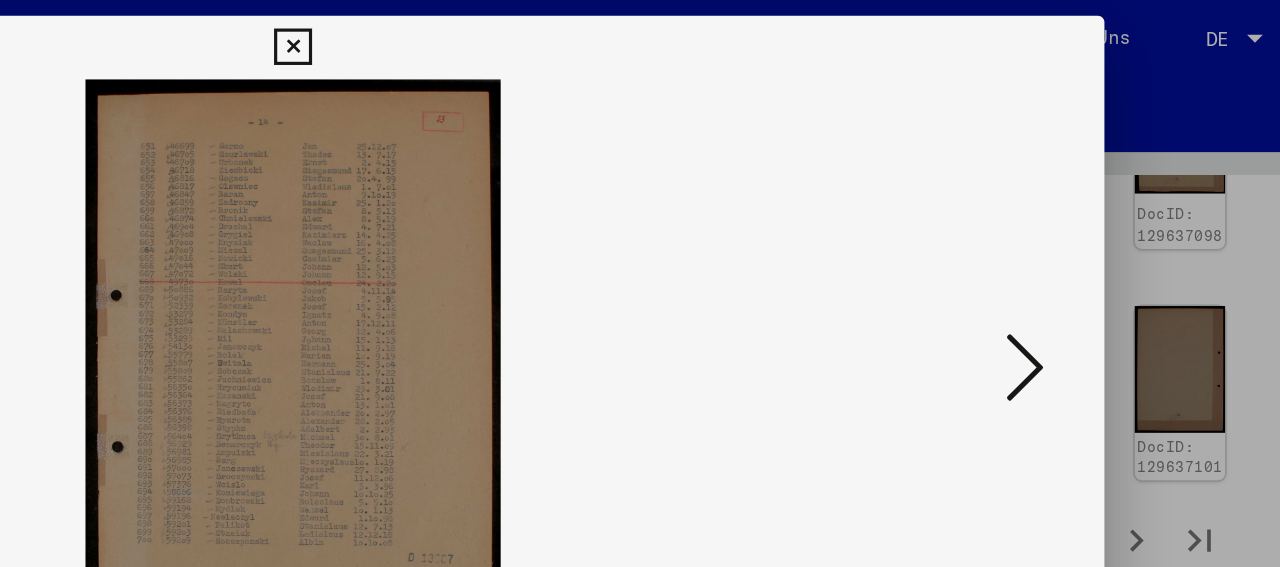 click at bounding box center [1102, 232] 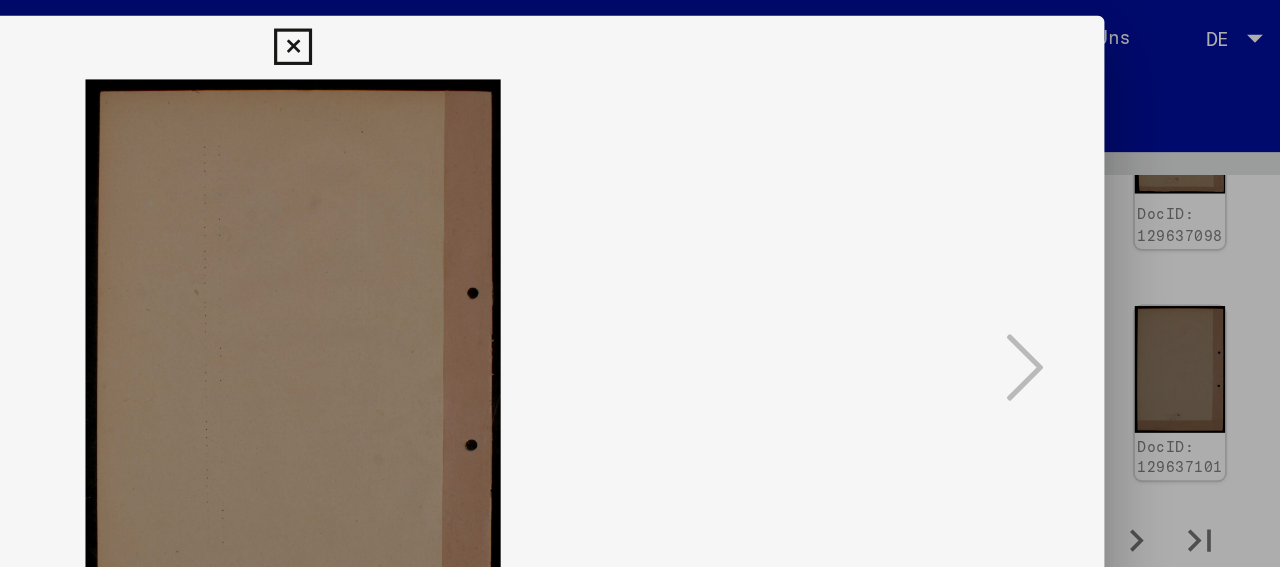 click at bounding box center [639, 30] 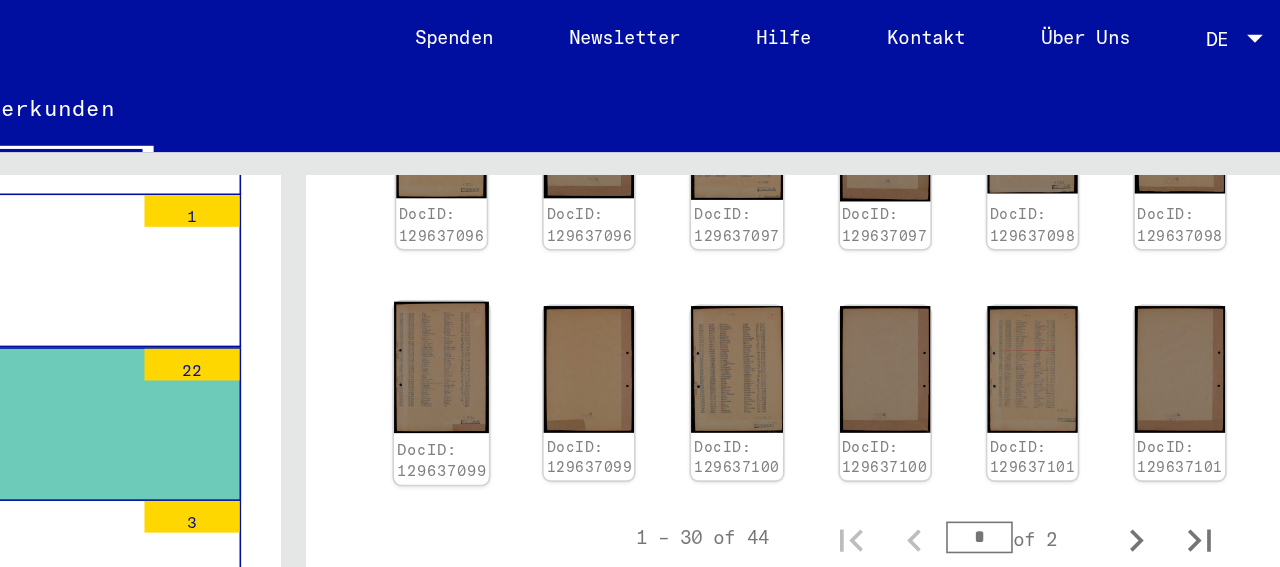 click 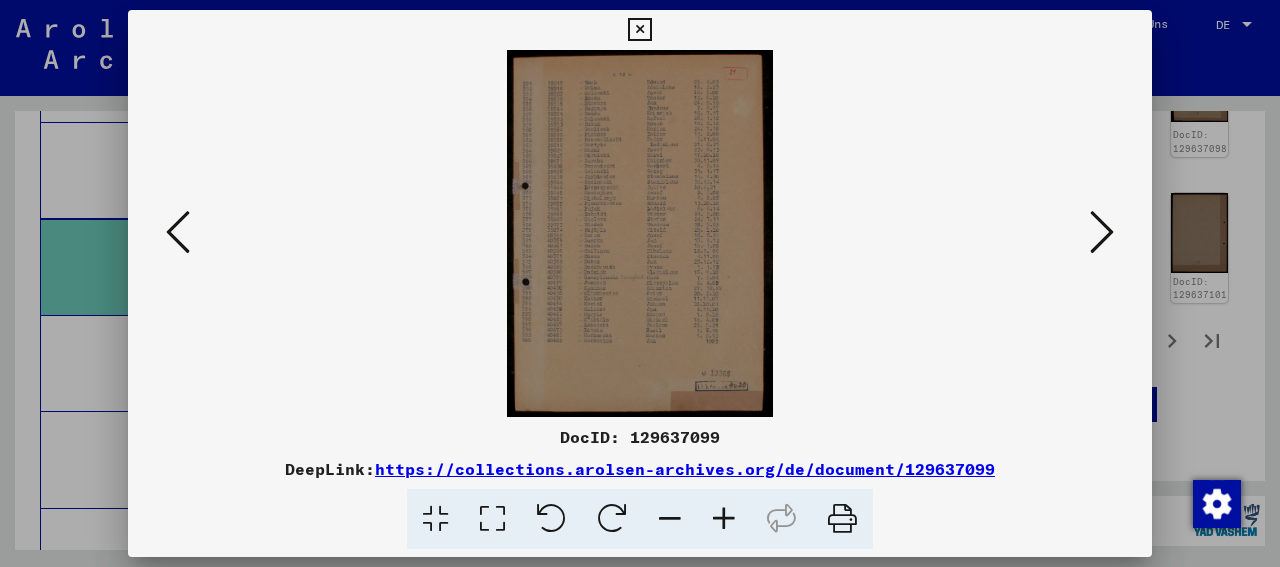 click at bounding box center [178, 232] 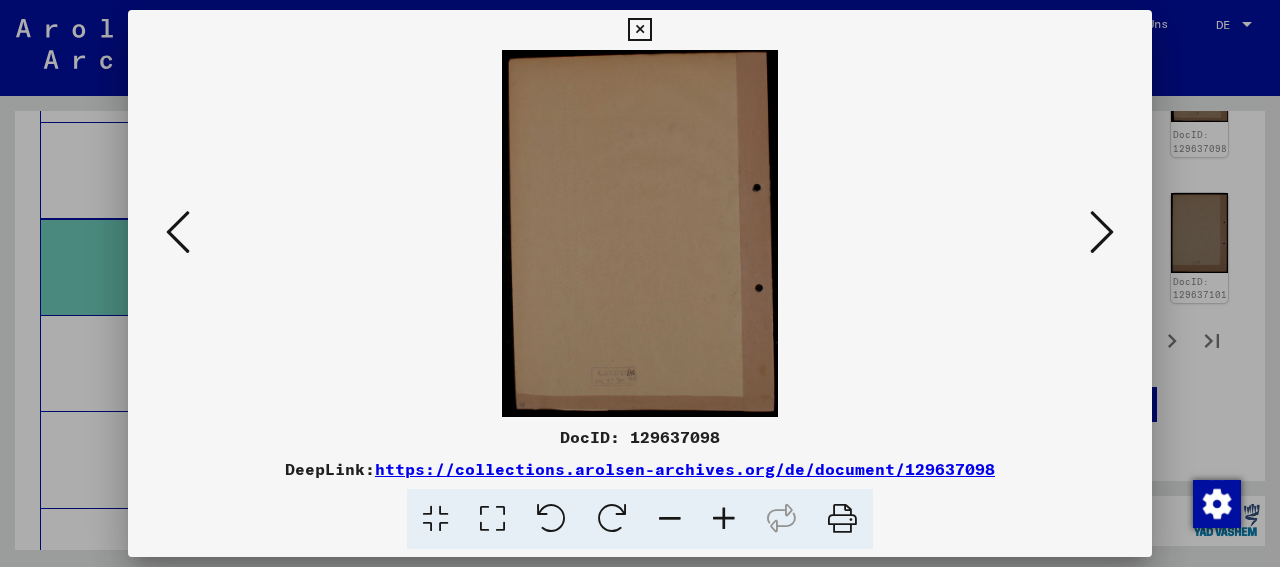 click at bounding box center [178, 232] 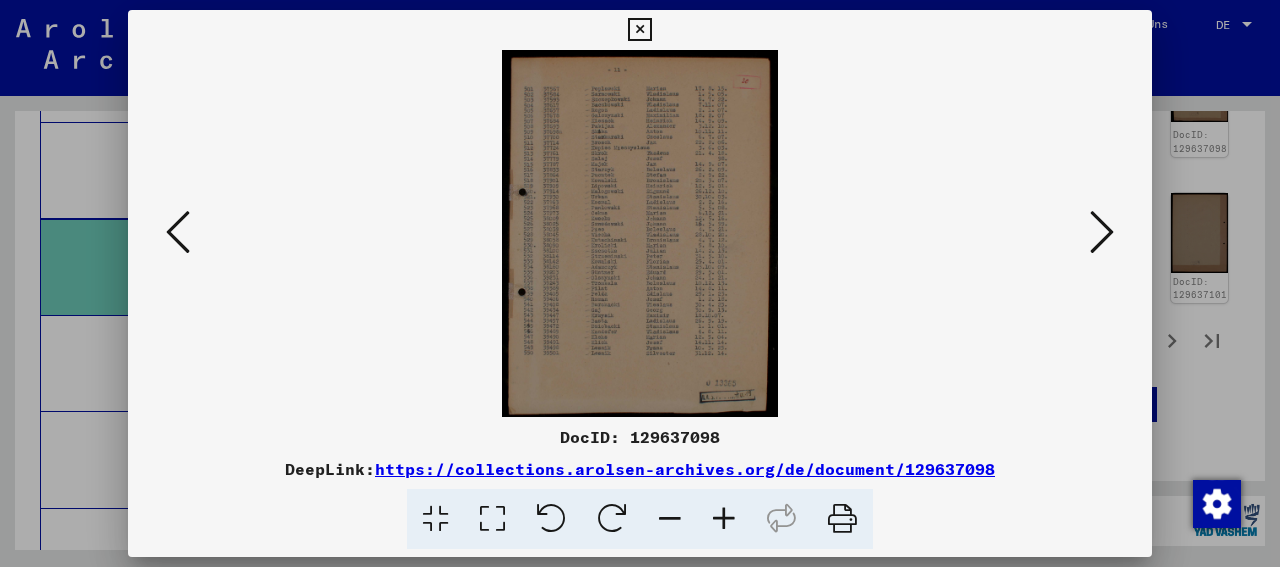 click at bounding box center (178, 232) 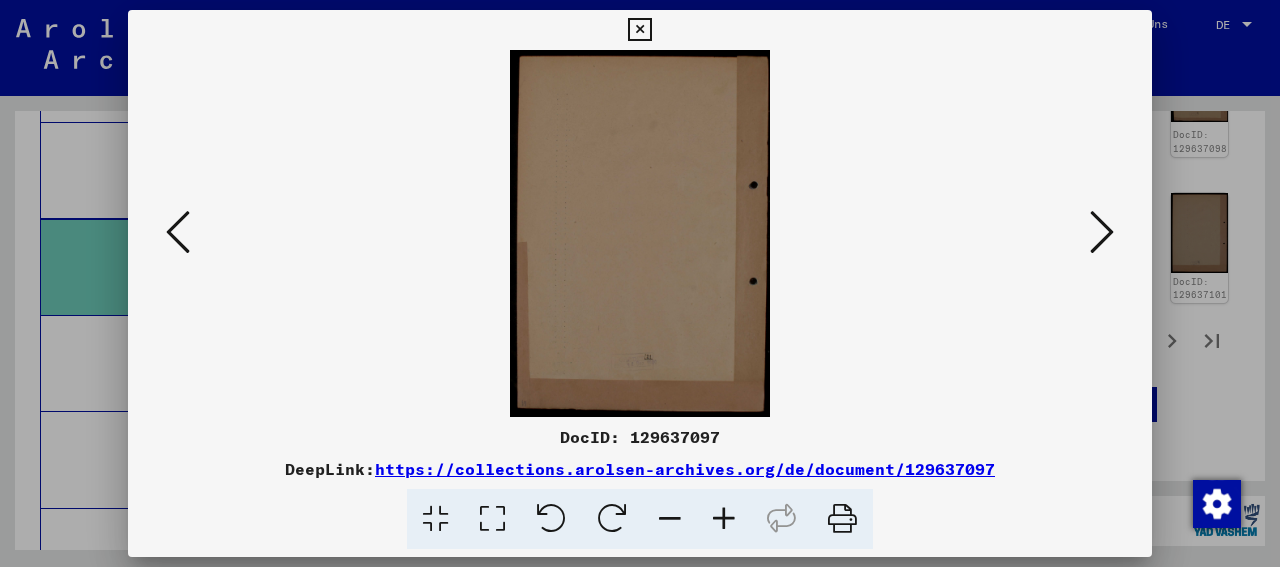 click at bounding box center [178, 232] 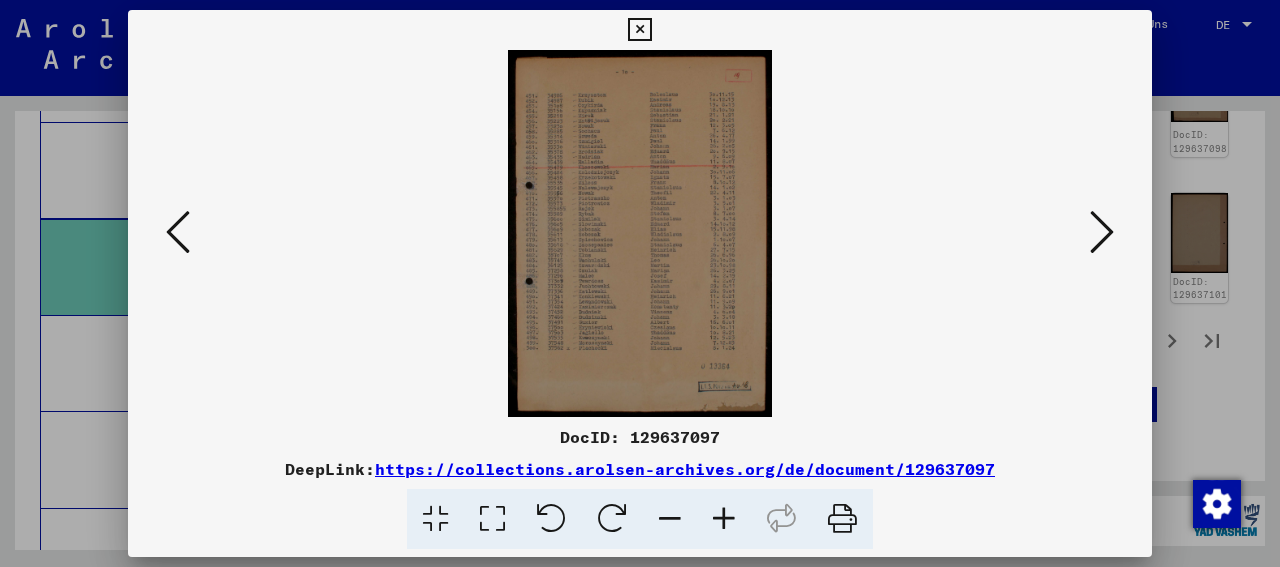 click at bounding box center (178, 232) 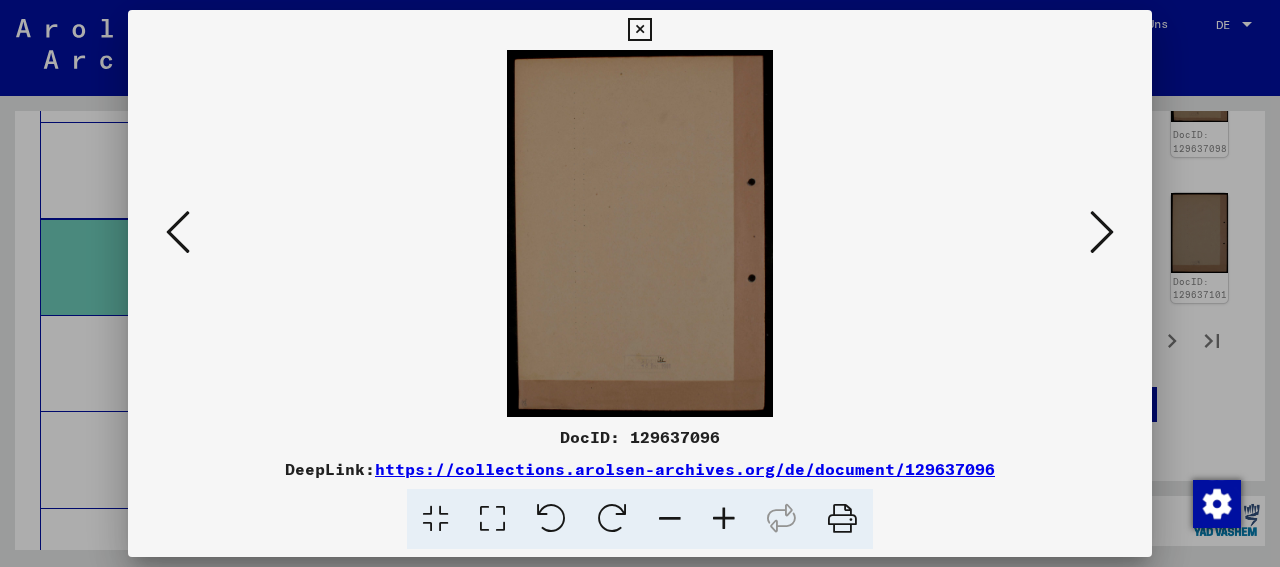 click at bounding box center (178, 232) 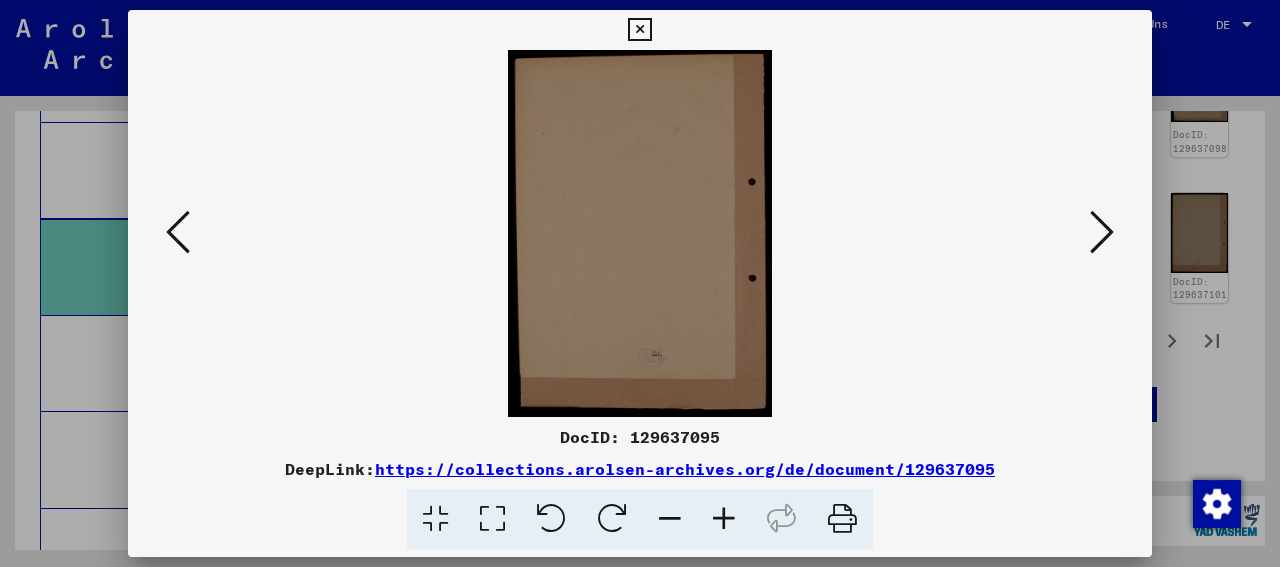 click at bounding box center (178, 232) 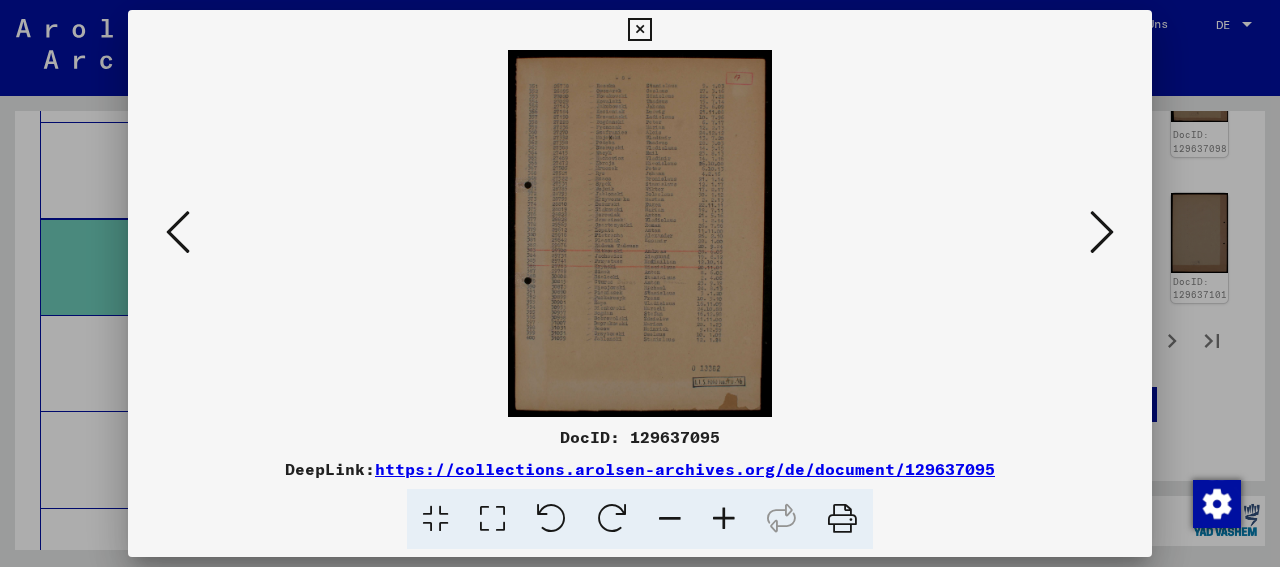 click at bounding box center [178, 232] 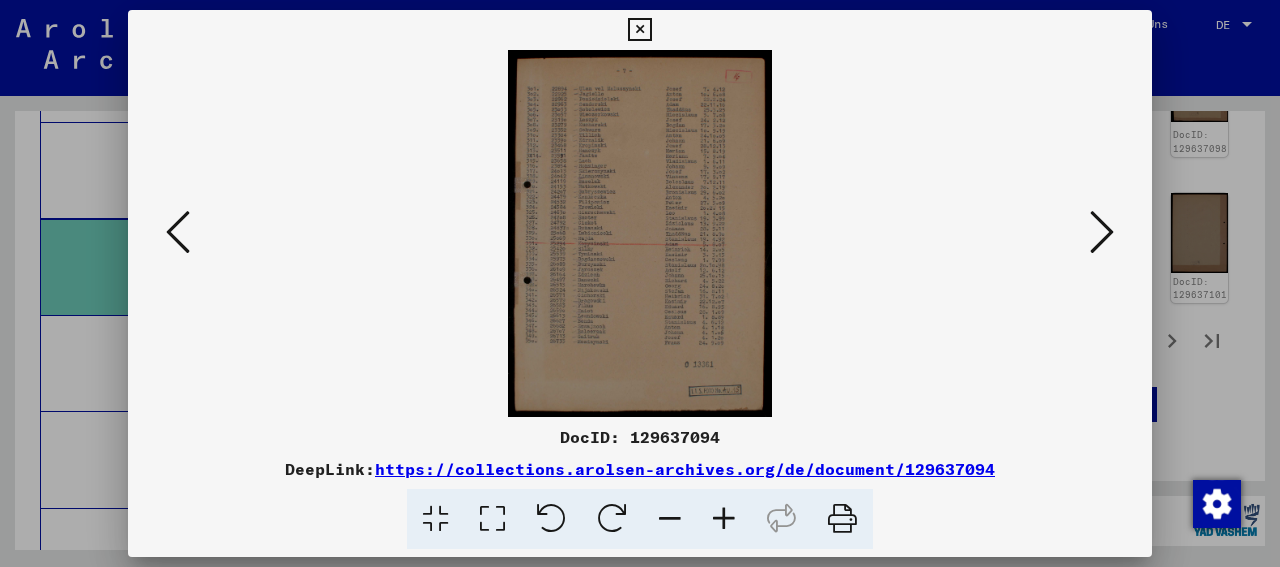 click at bounding box center [178, 232] 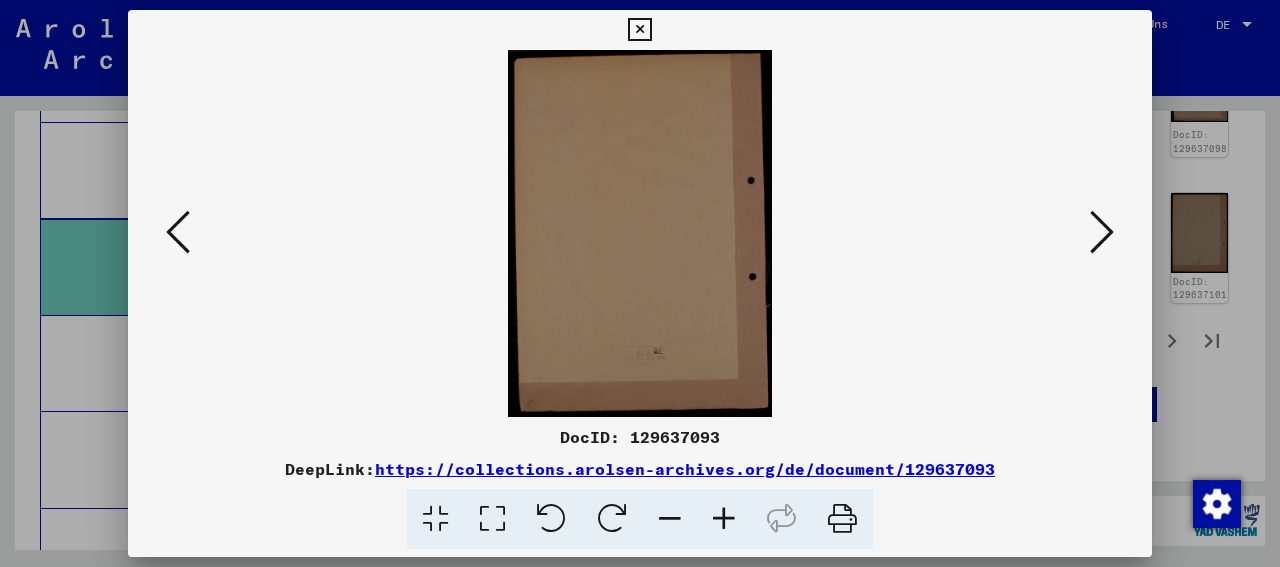 click at bounding box center (178, 232) 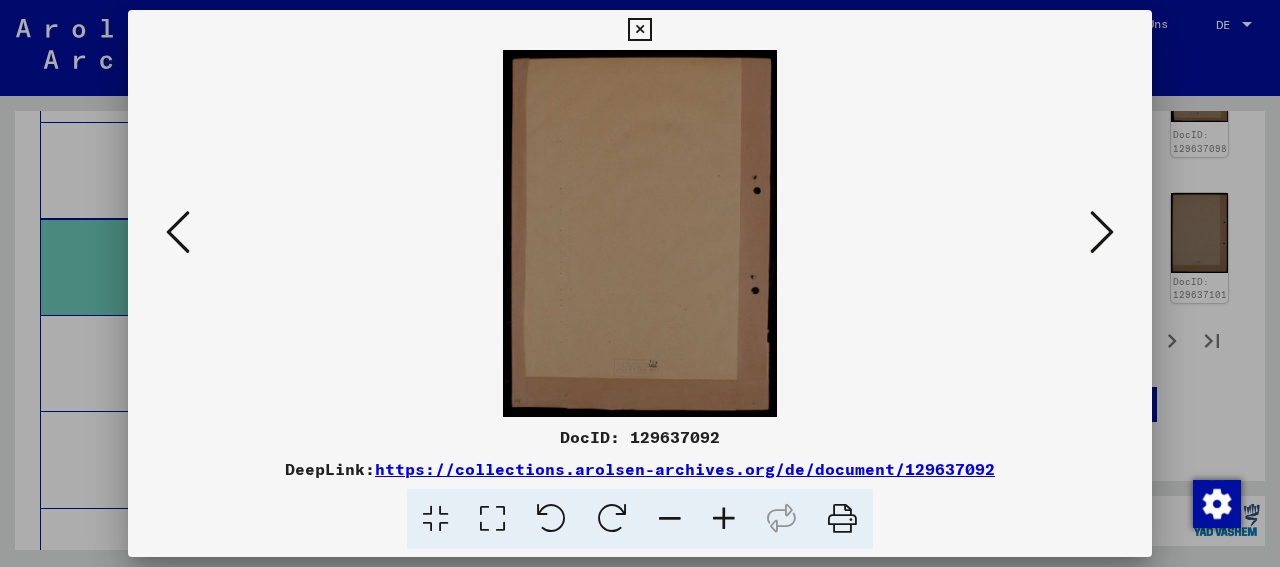 click at bounding box center [178, 232] 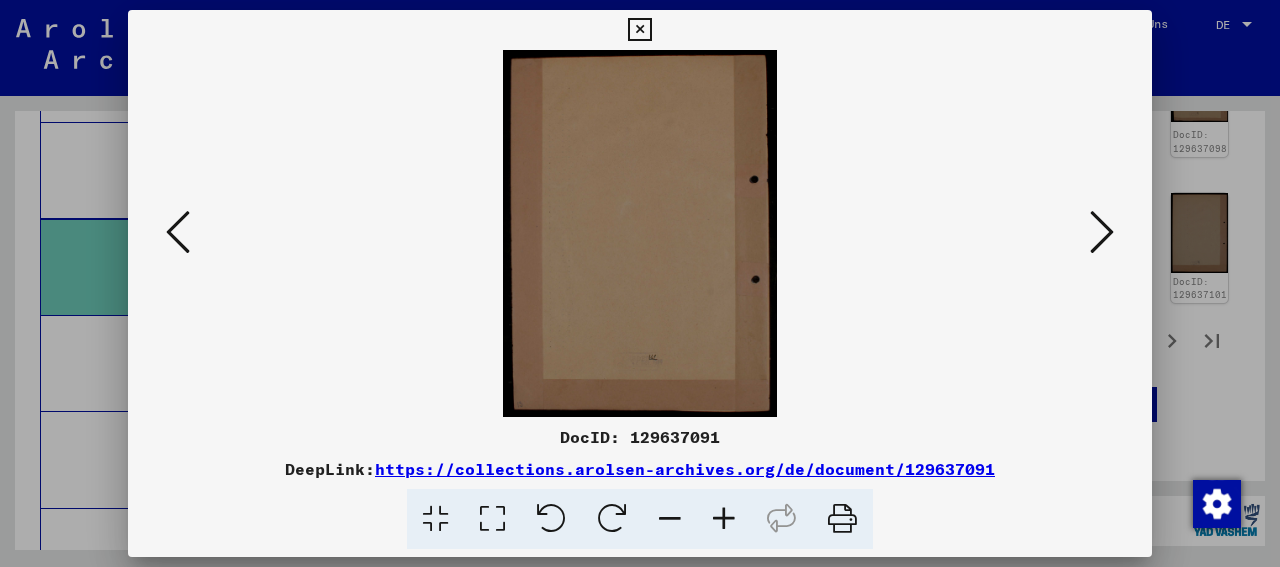 click at bounding box center [178, 232] 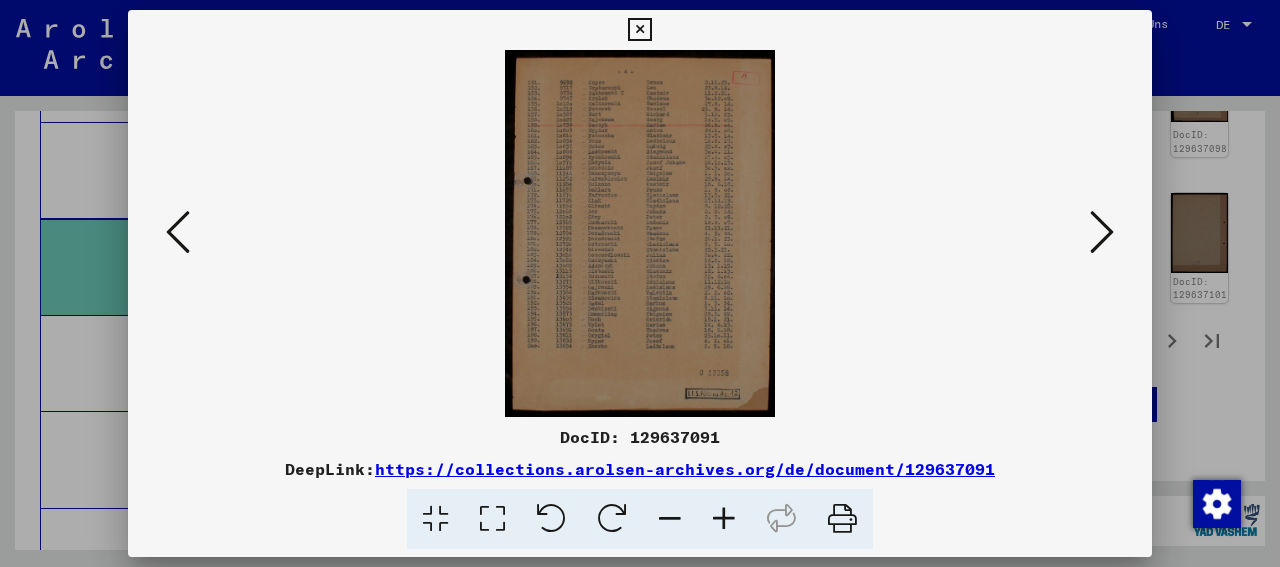 click at bounding box center [178, 232] 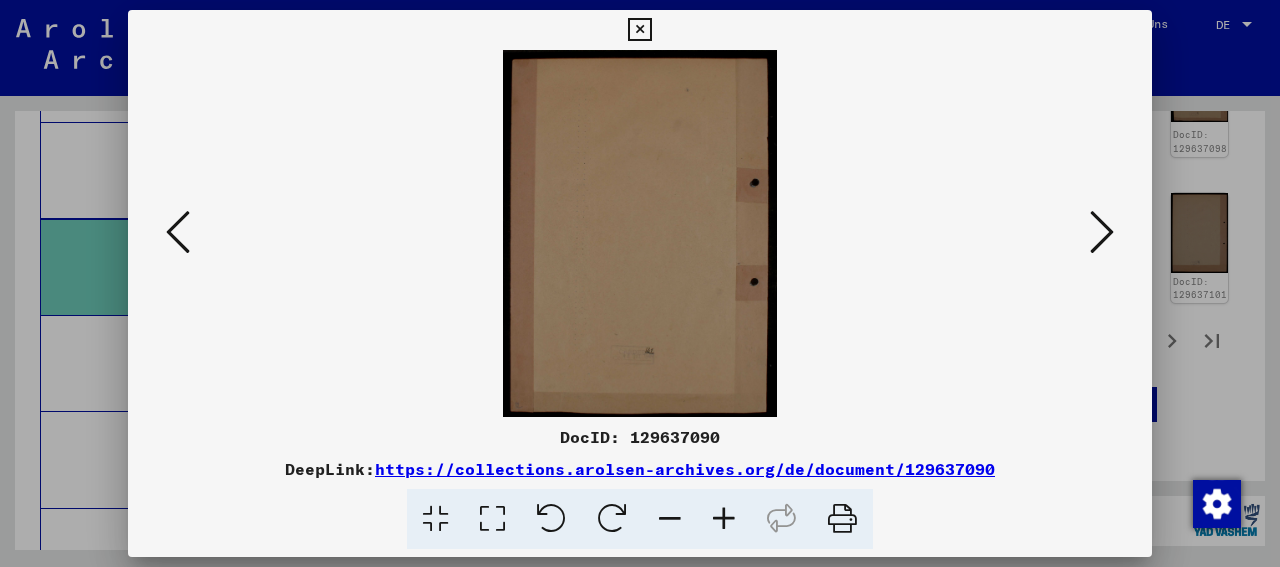 click at bounding box center [178, 232] 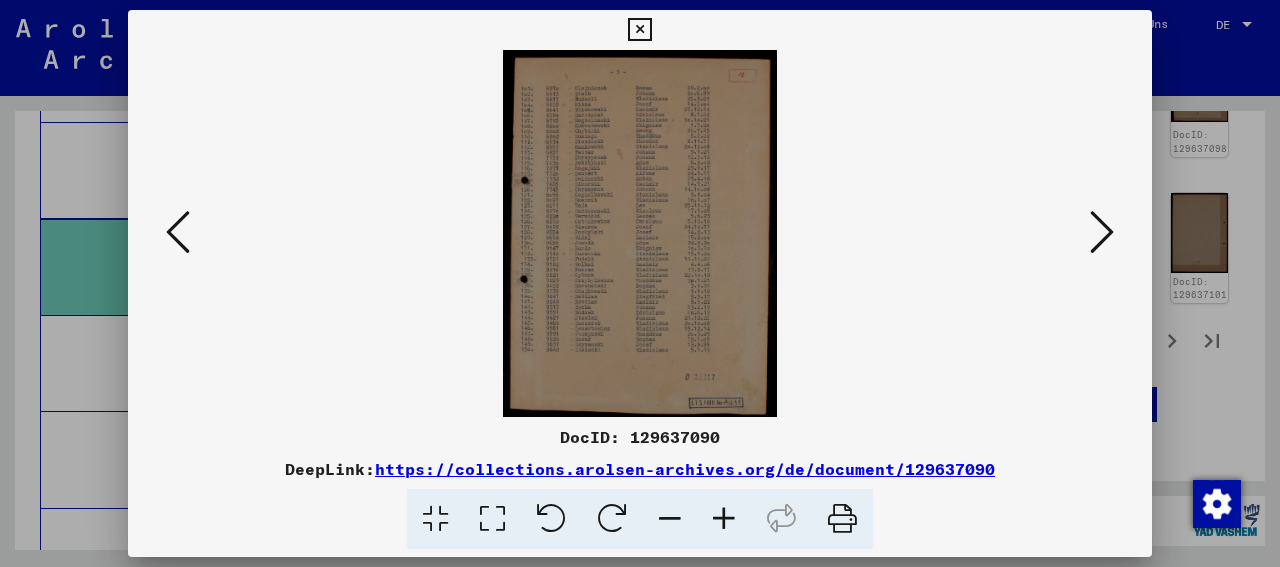 click at bounding box center (178, 232) 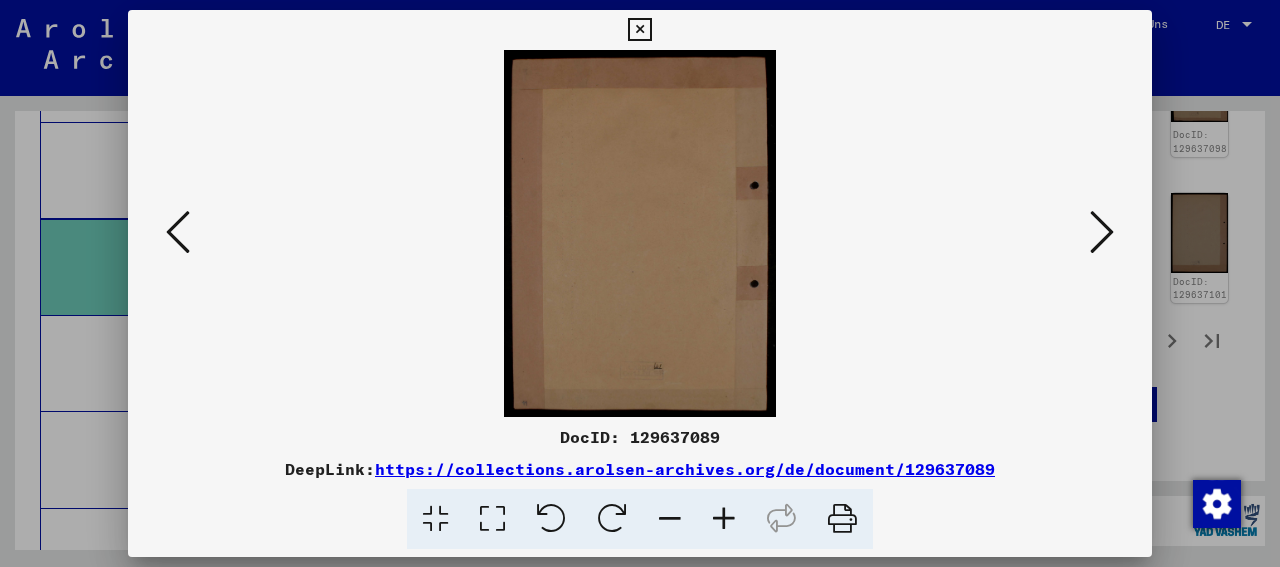 click at bounding box center [178, 232] 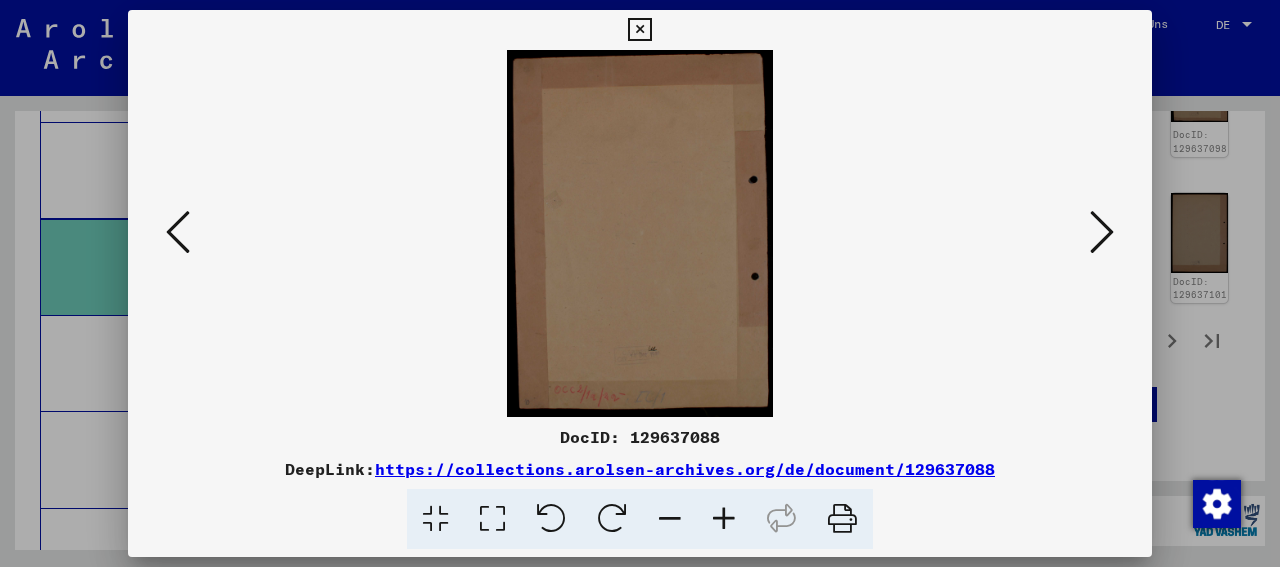 click at bounding box center [639, 30] 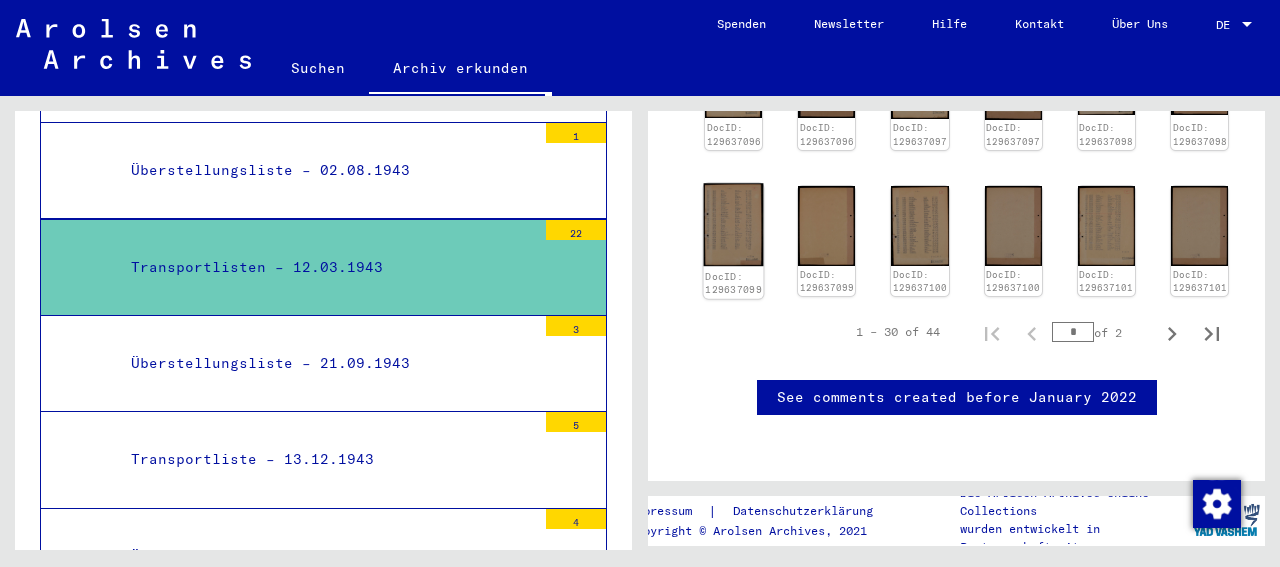 scroll, scrollTop: 1115, scrollLeft: 0, axis: vertical 